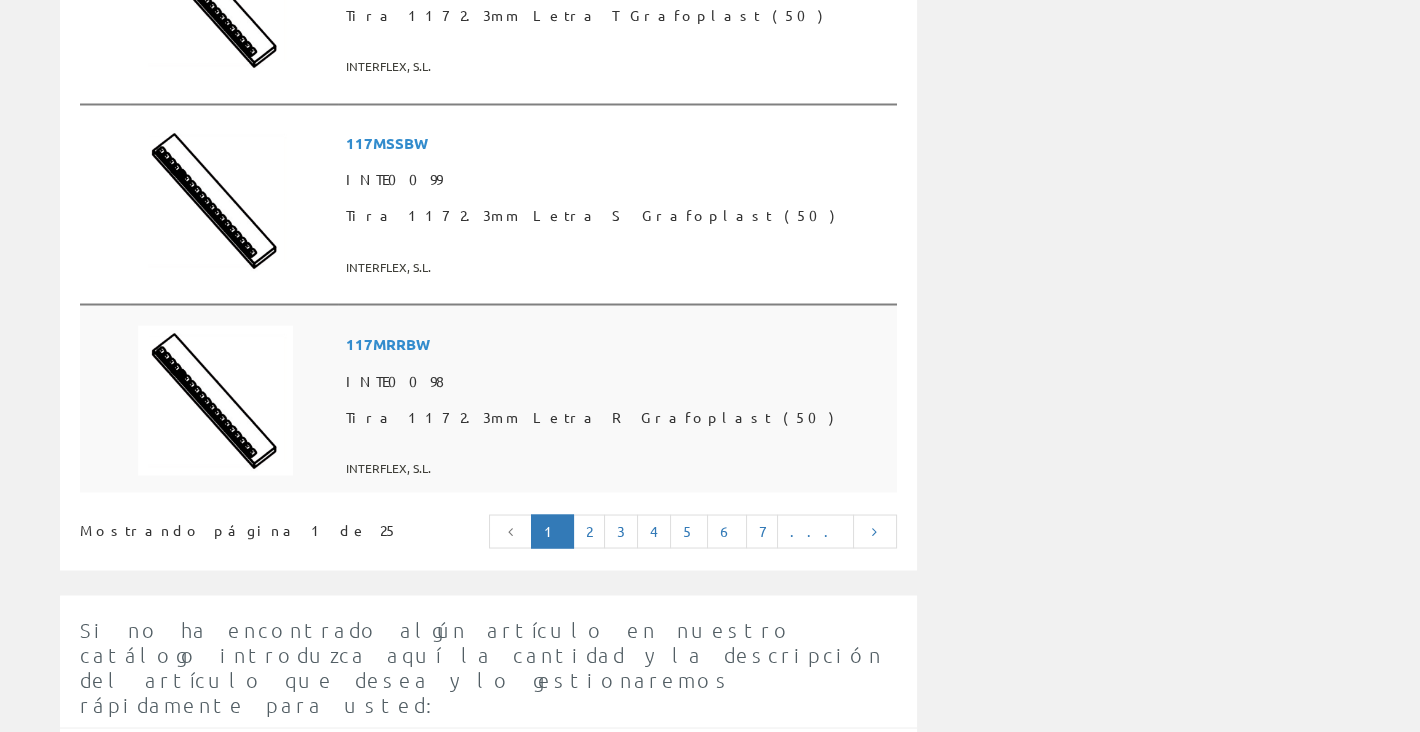 scroll, scrollTop: 5018, scrollLeft: 0, axis: vertical 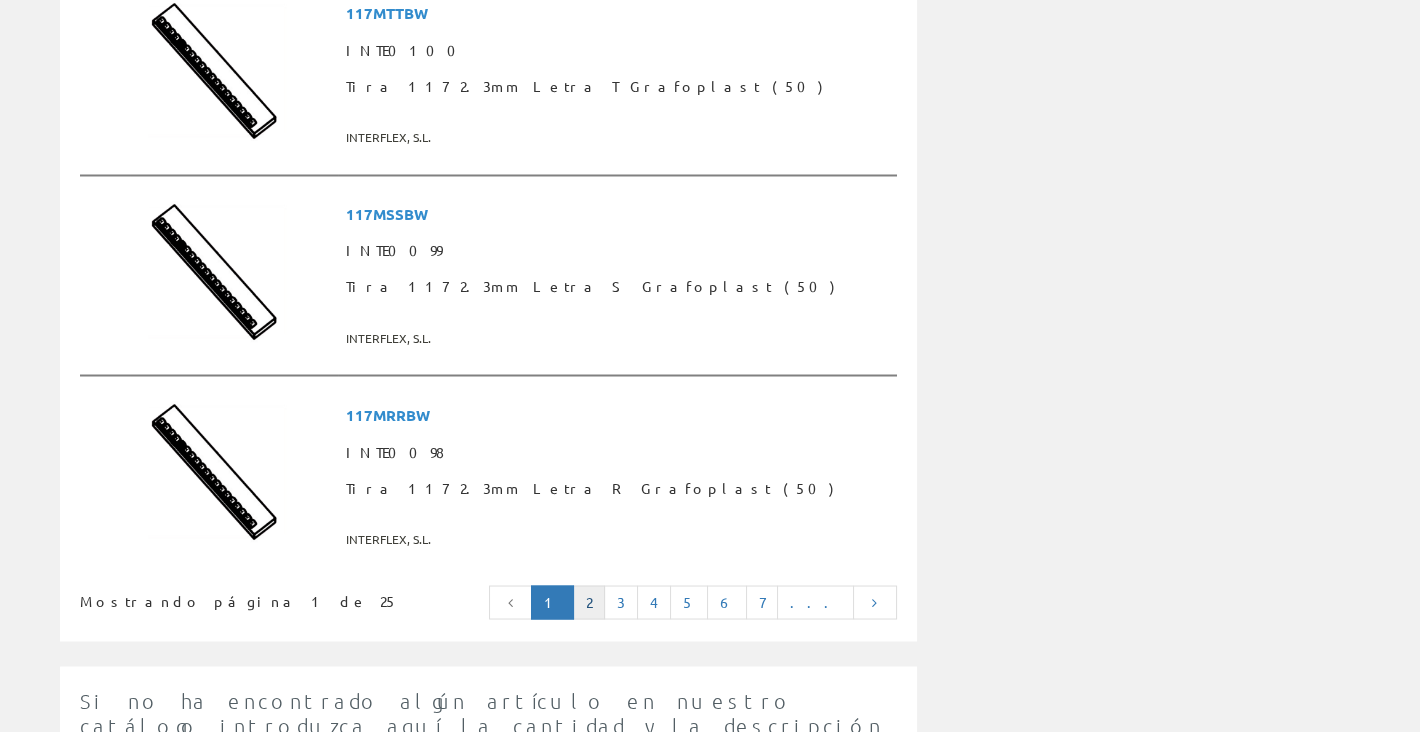 click on "2" at bounding box center [589, 602] 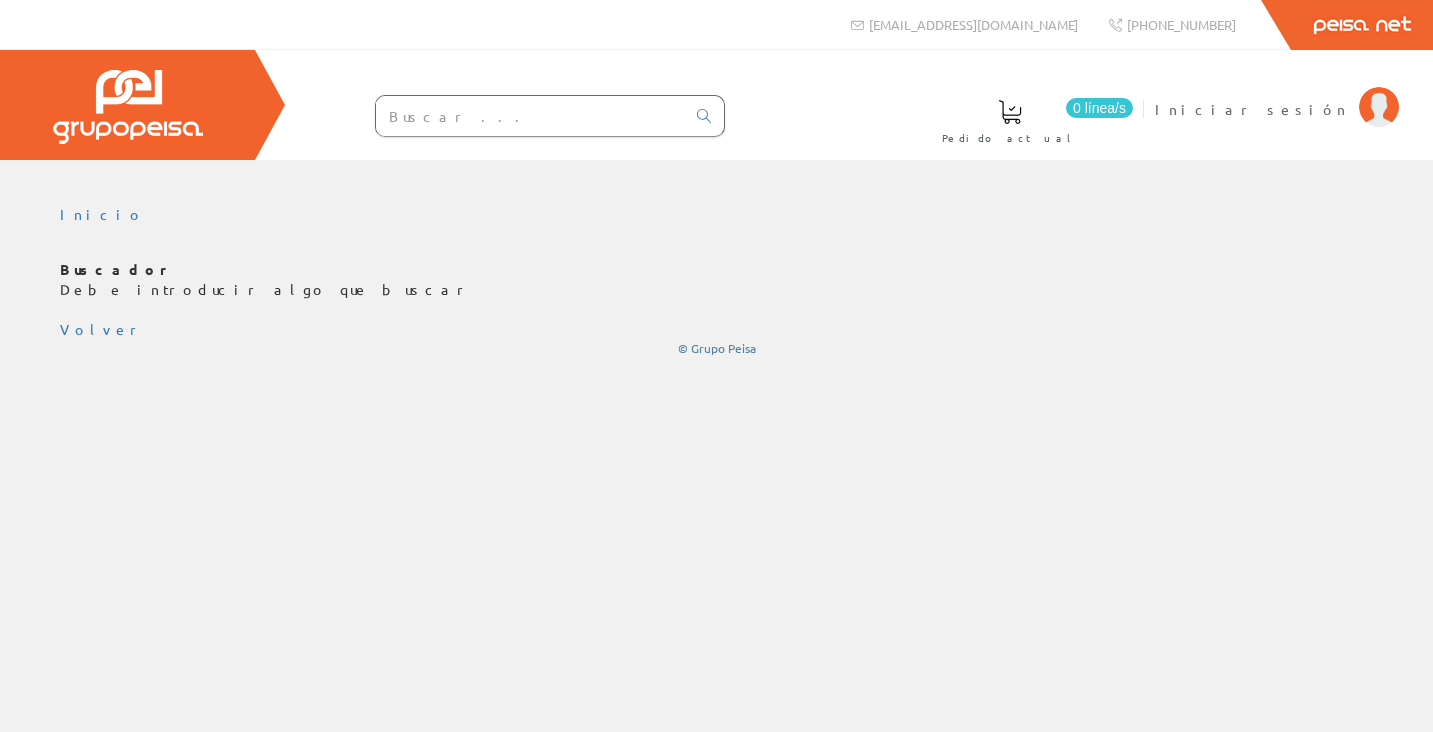 scroll, scrollTop: 0, scrollLeft: 0, axis: both 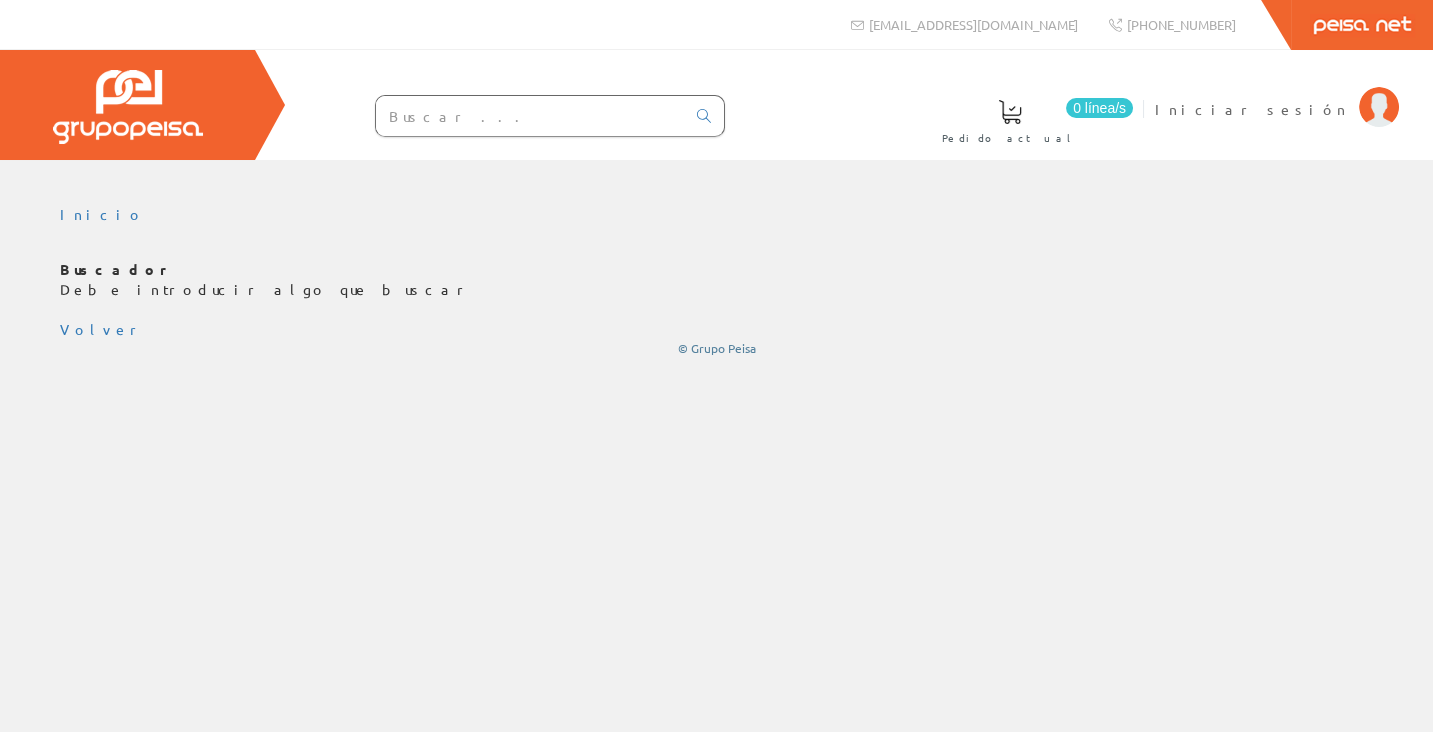 click at bounding box center [530, 116] 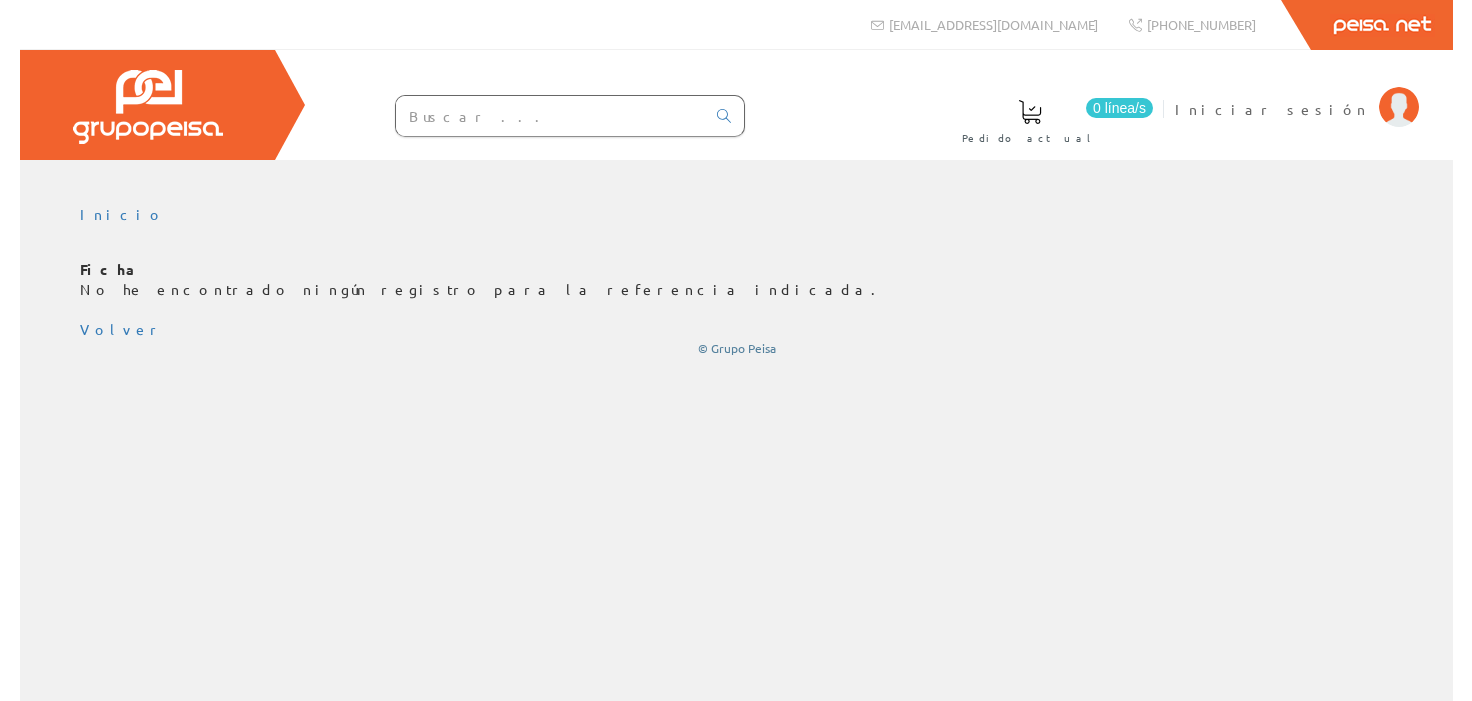 scroll, scrollTop: 0, scrollLeft: 0, axis: both 